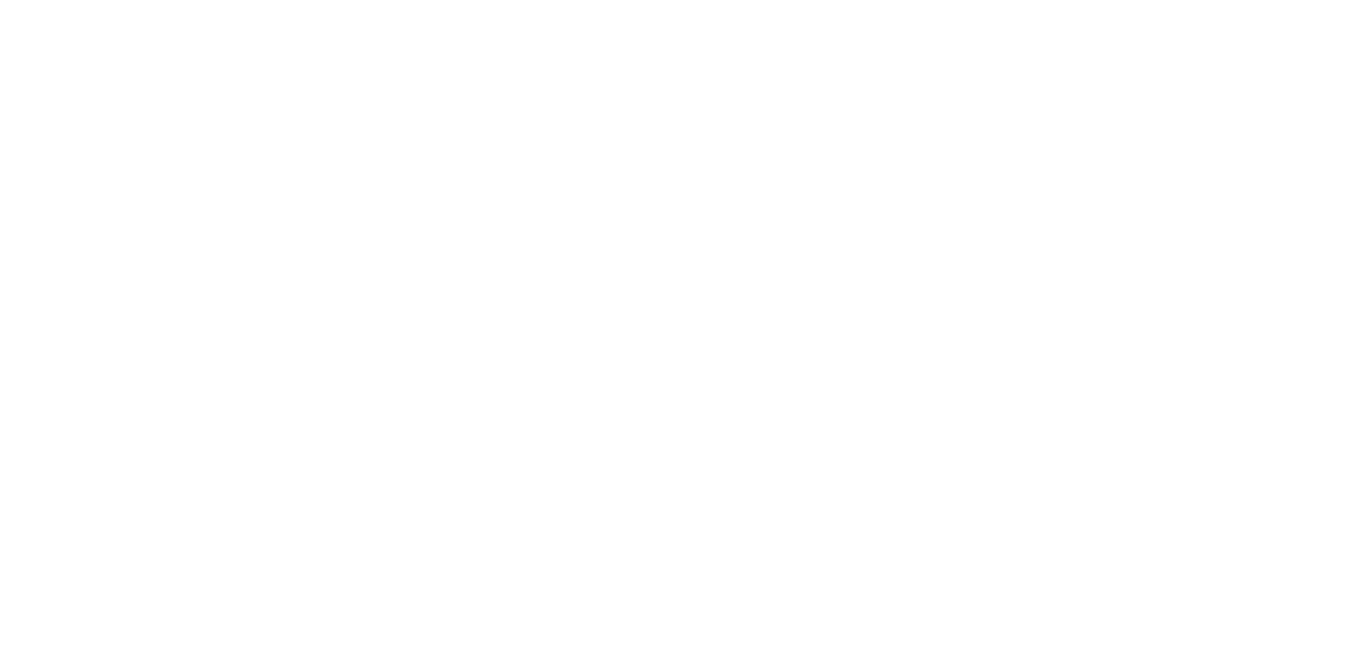scroll, scrollTop: 0, scrollLeft: 0, axis: both 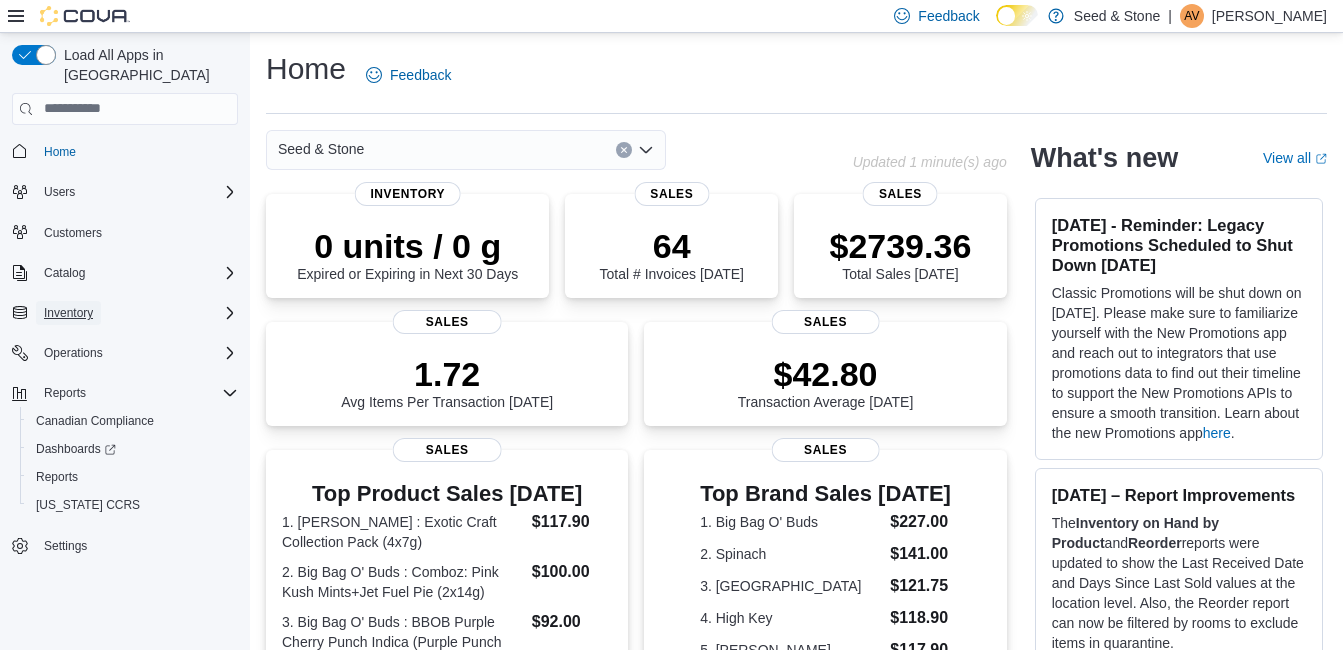 click on "Inventory" at bounding box center [68, 313] 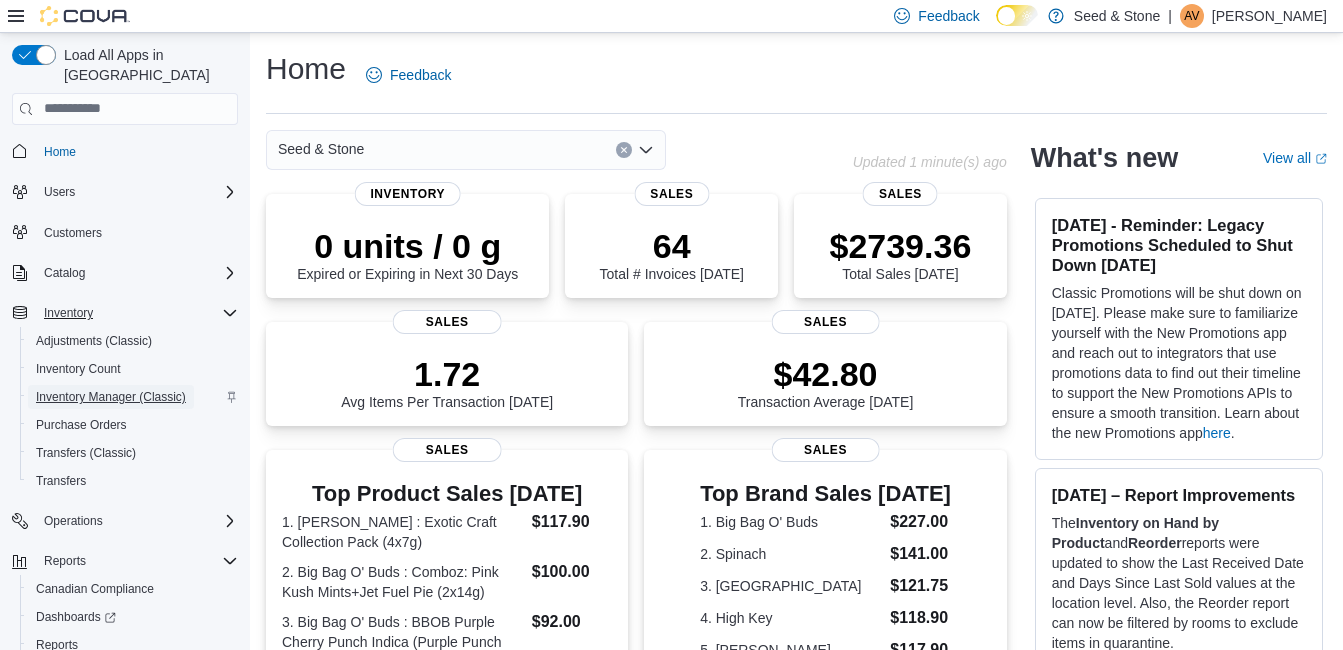 click on "Inventory Manager (Classic)" at bounding box center [111, 397] 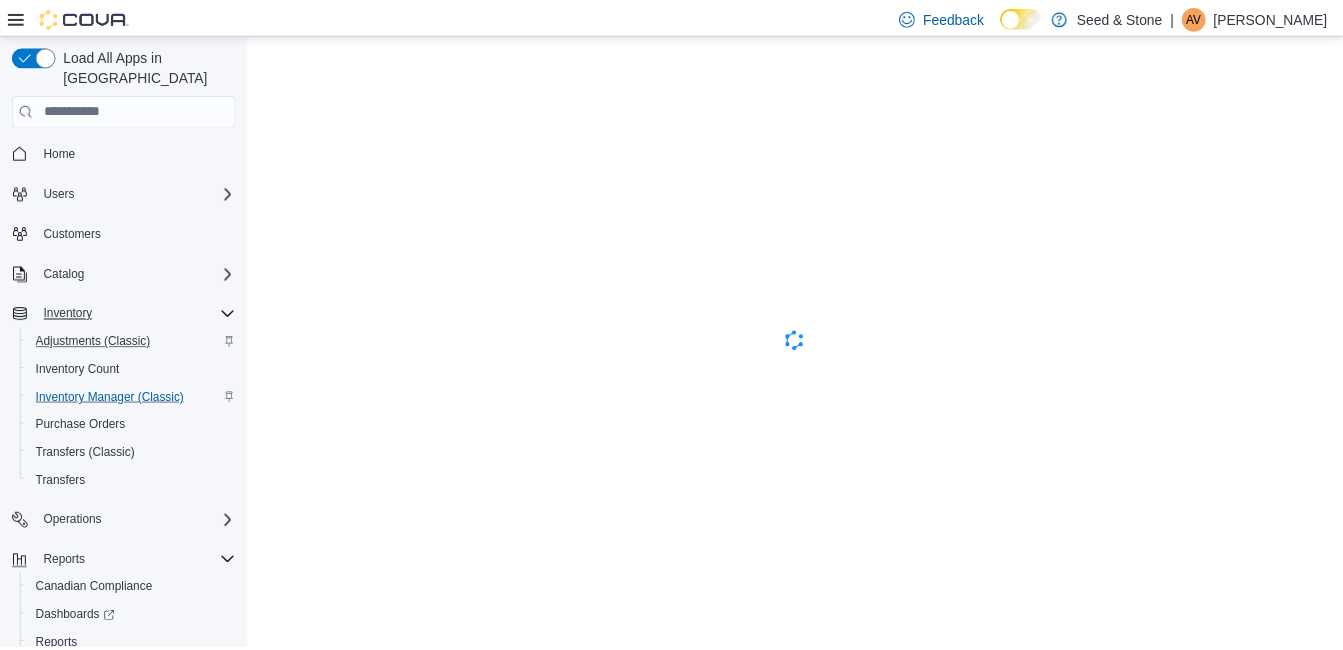 scroll, scrollTop: 0, scrollLeft: 0, axis: both 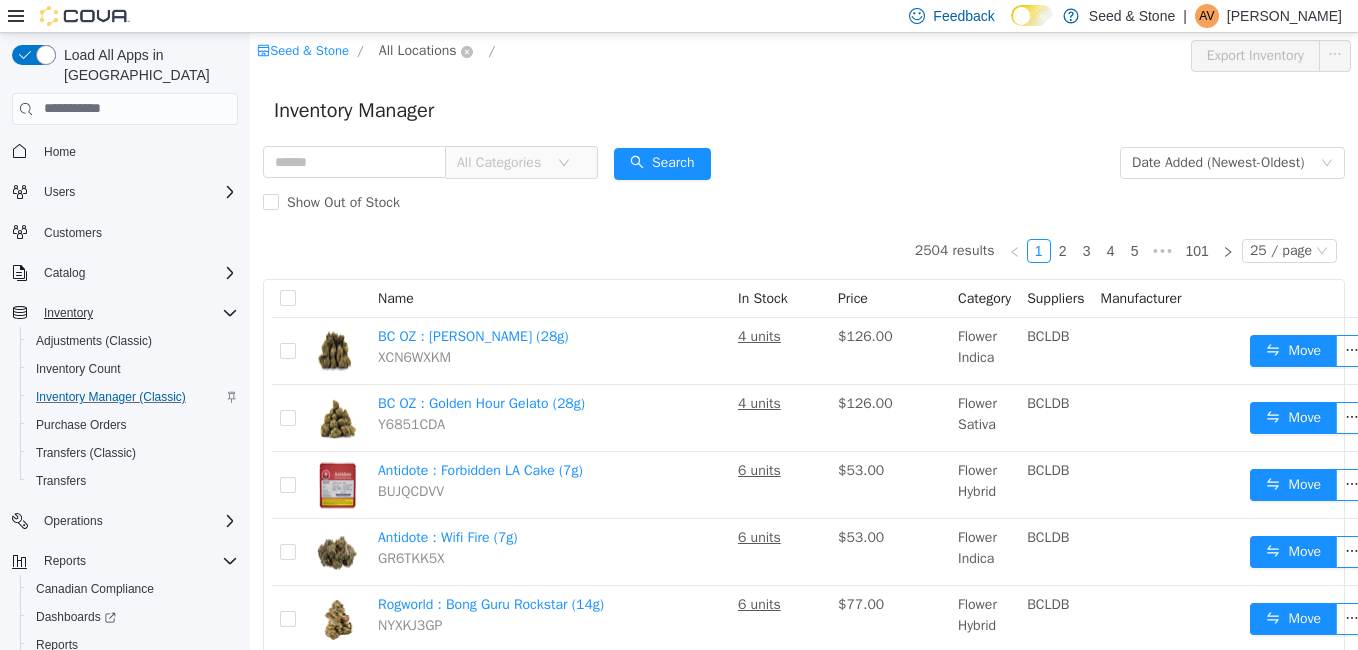 click on "All Locations" at bounding box center (418, 50) 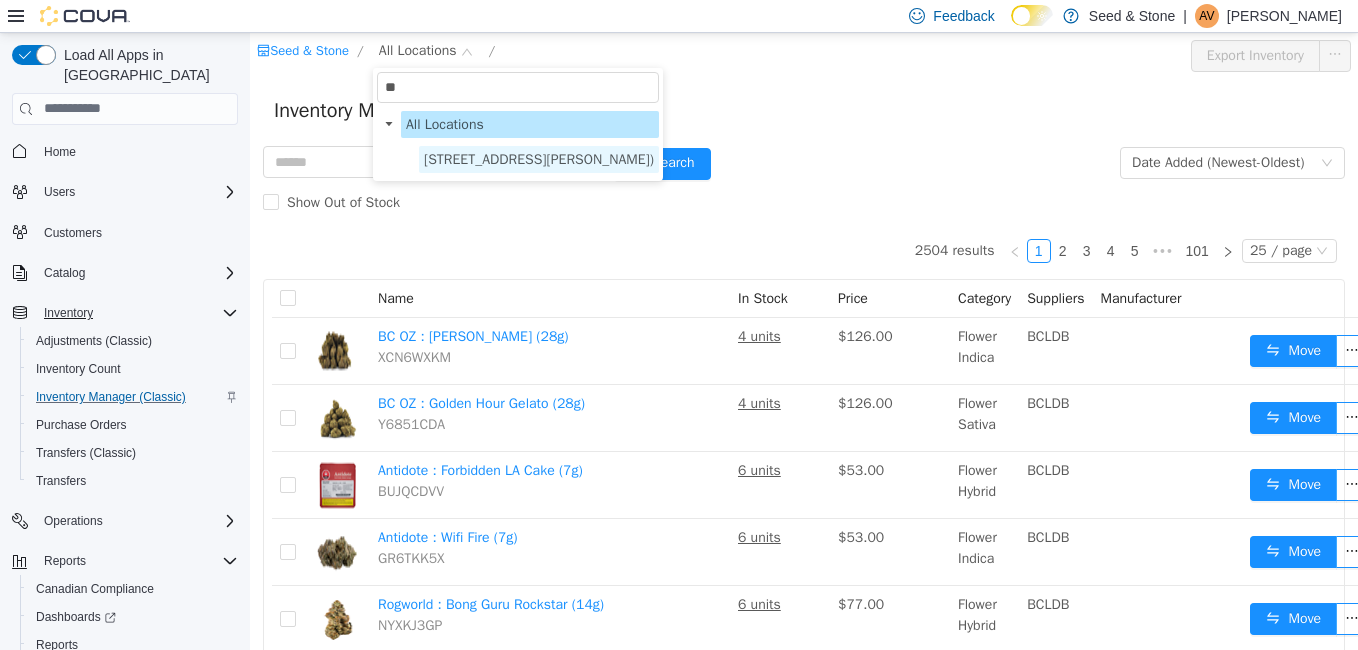 type on "**" 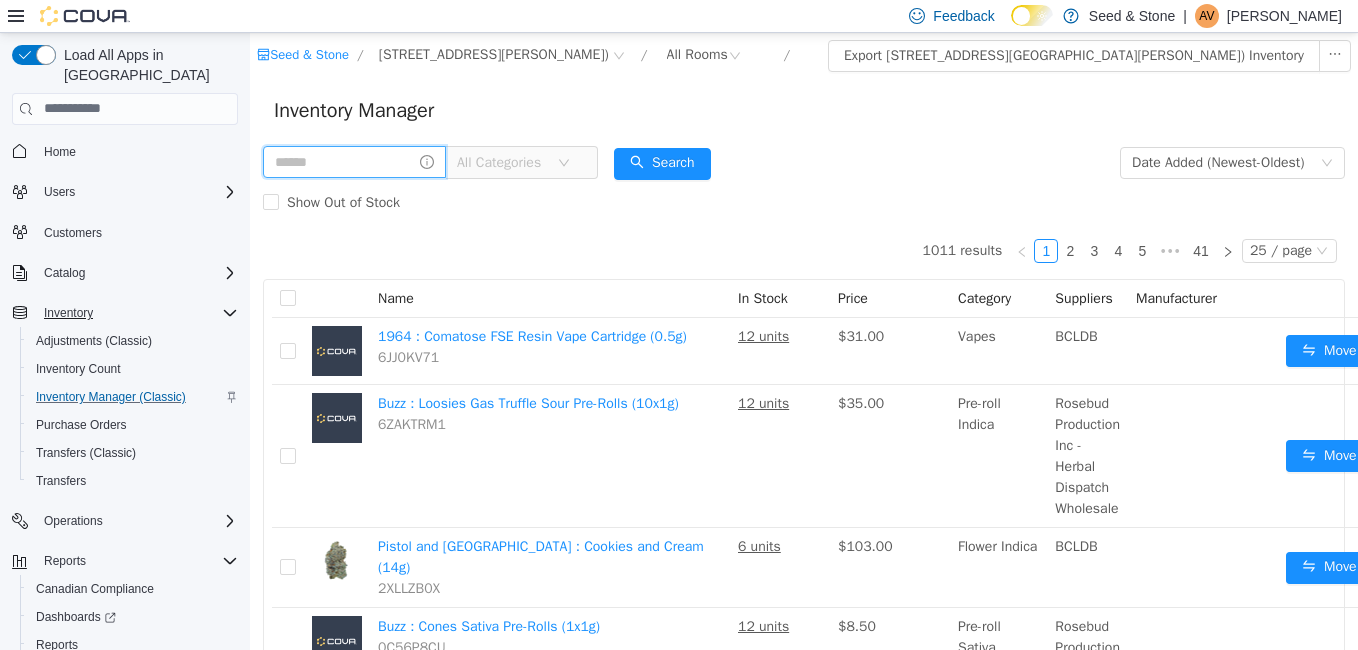 click at bounding box center (354, 161) 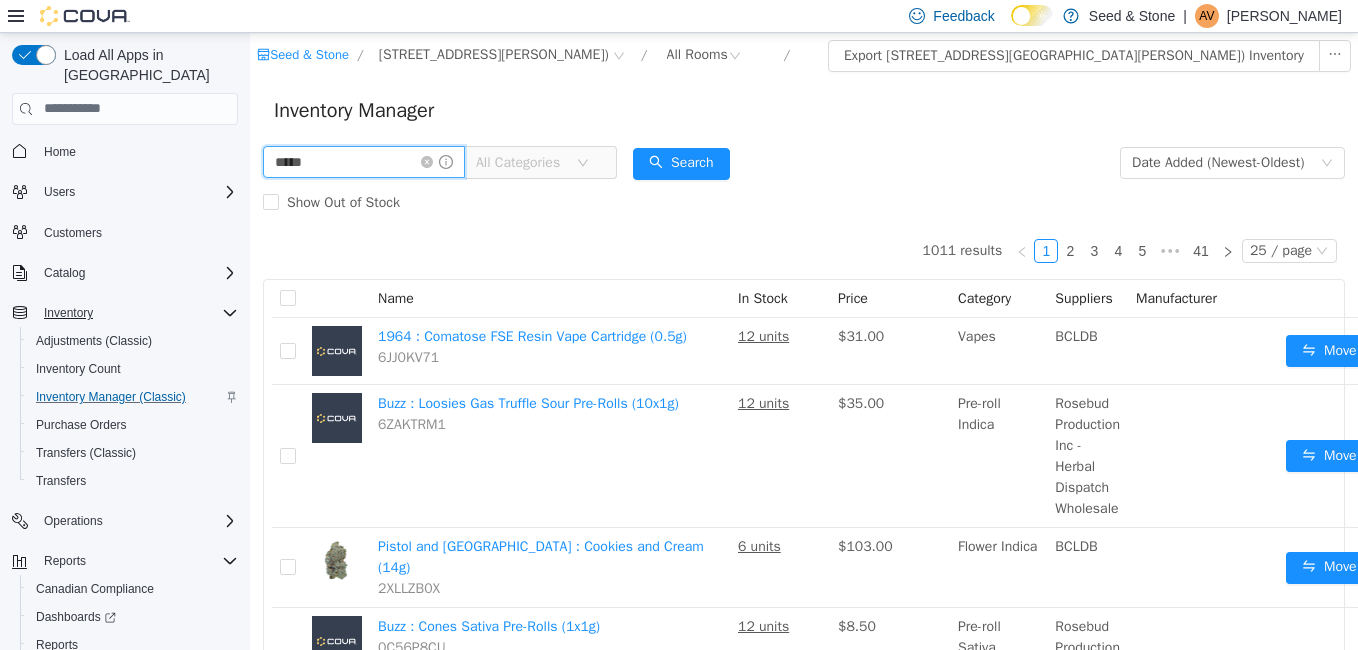 type on "*****" 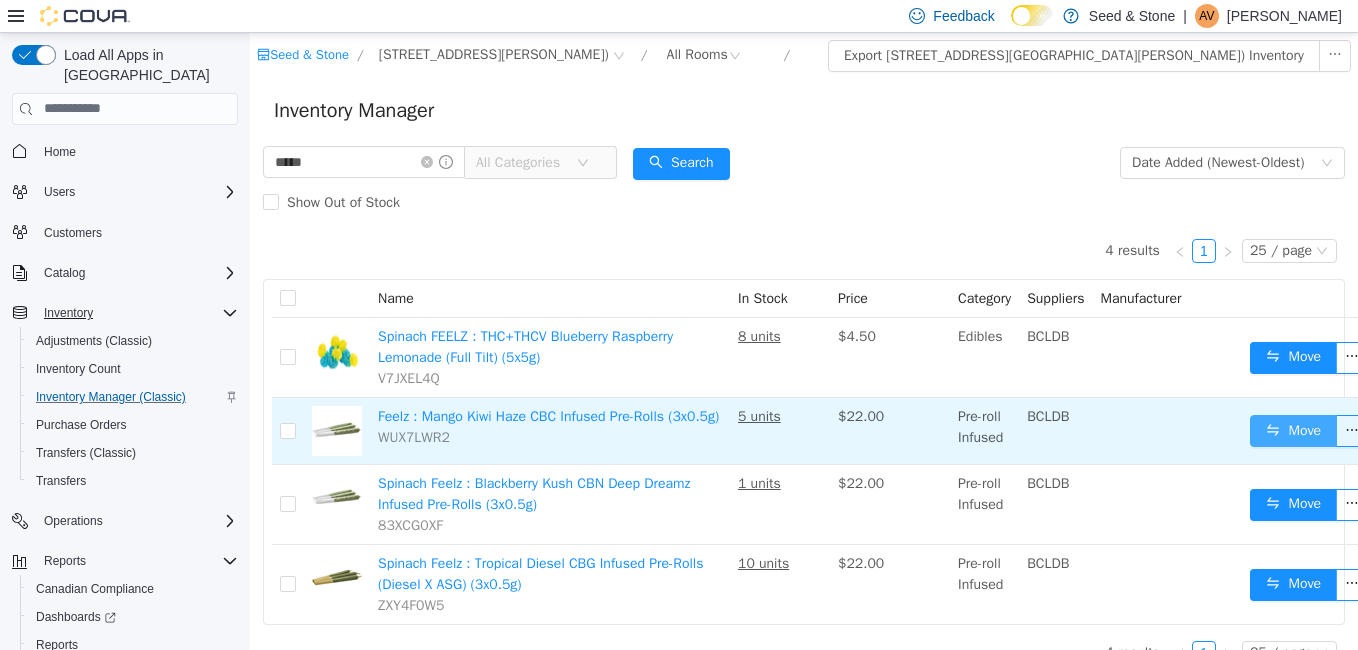 click on "Move" at bounding box center (1293, 430) 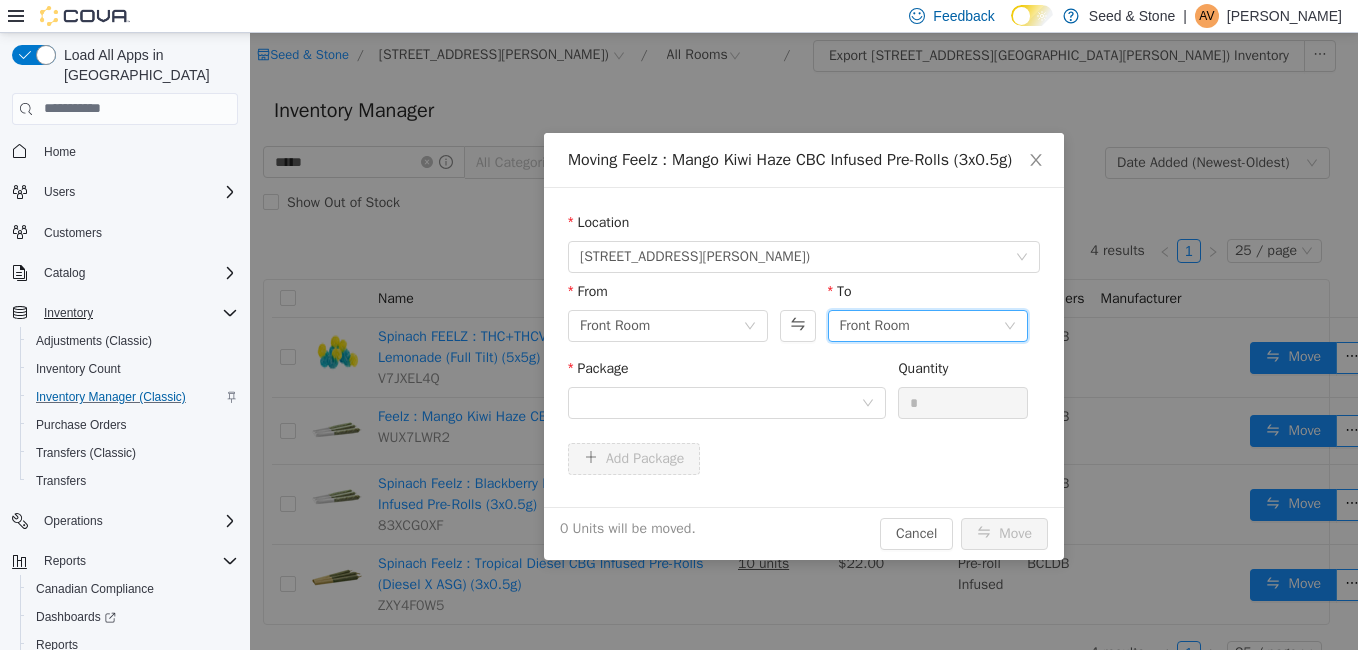 click on "Front Room" at bounding box center (875, 325) 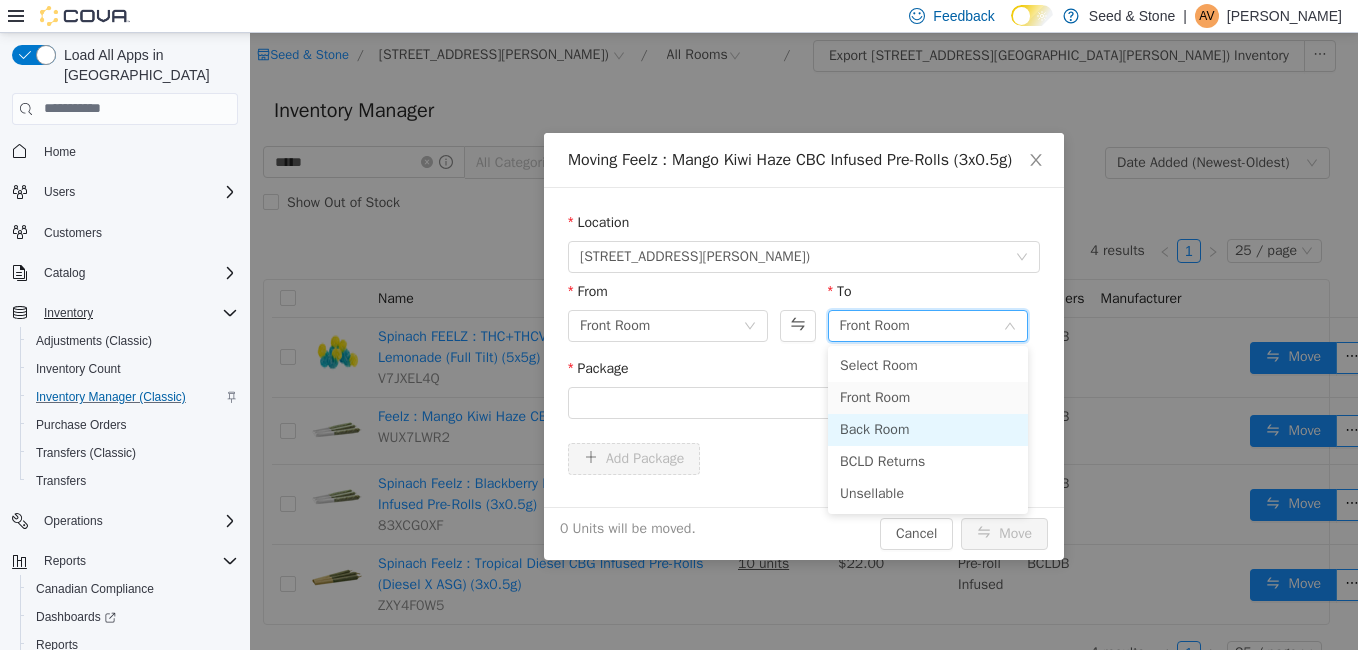 click on "Back Room" at bounding box center [928, 429] 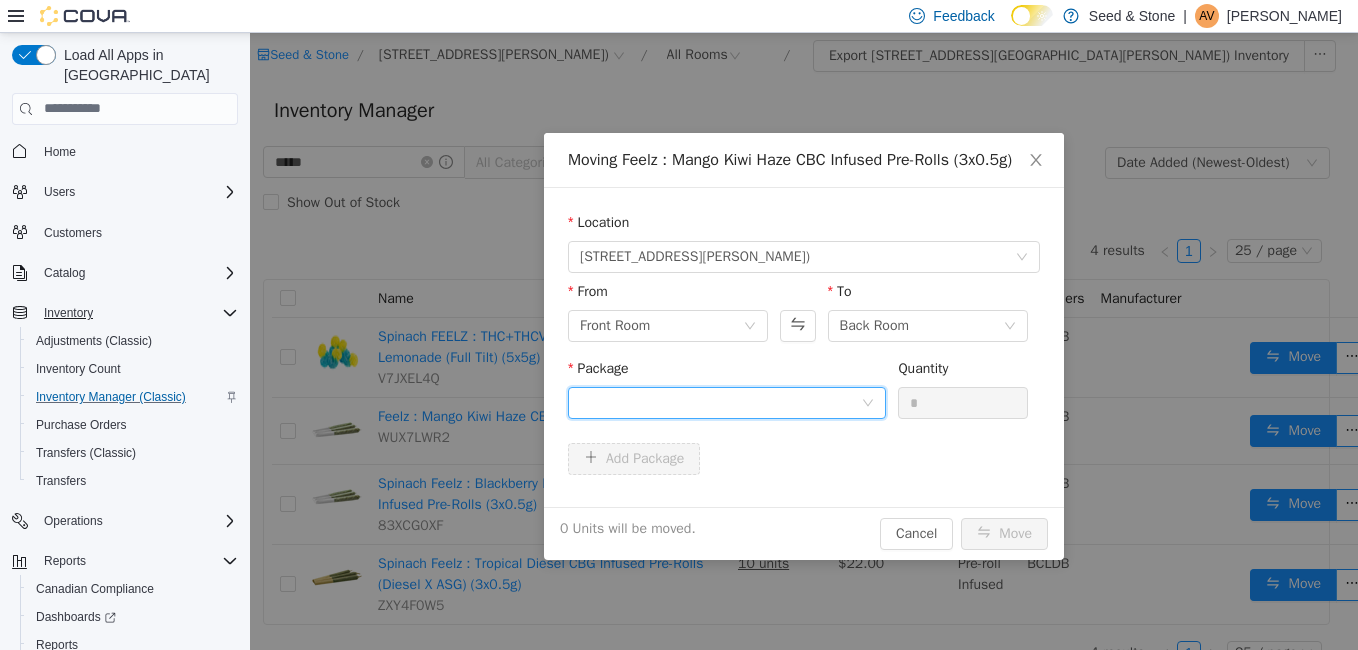 click at bounding box center (720, 402) 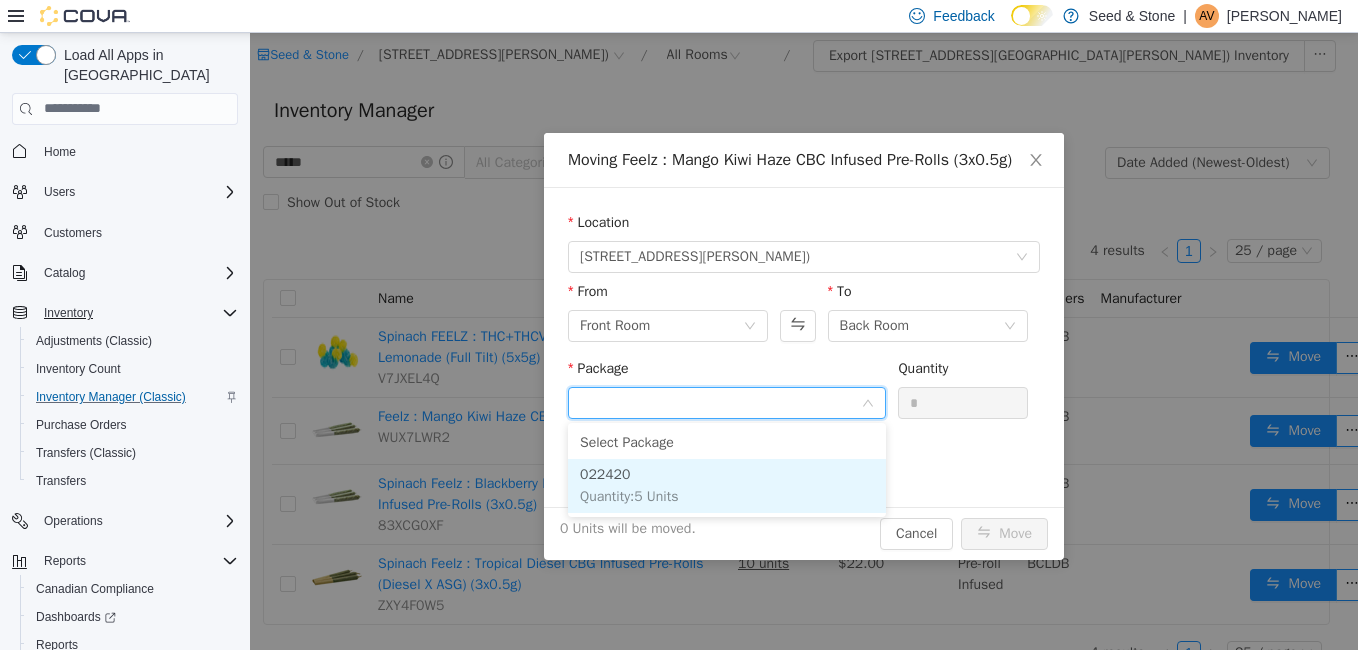 click on "022420 Quantity :  5 Units" at bounding box center (727, 485) 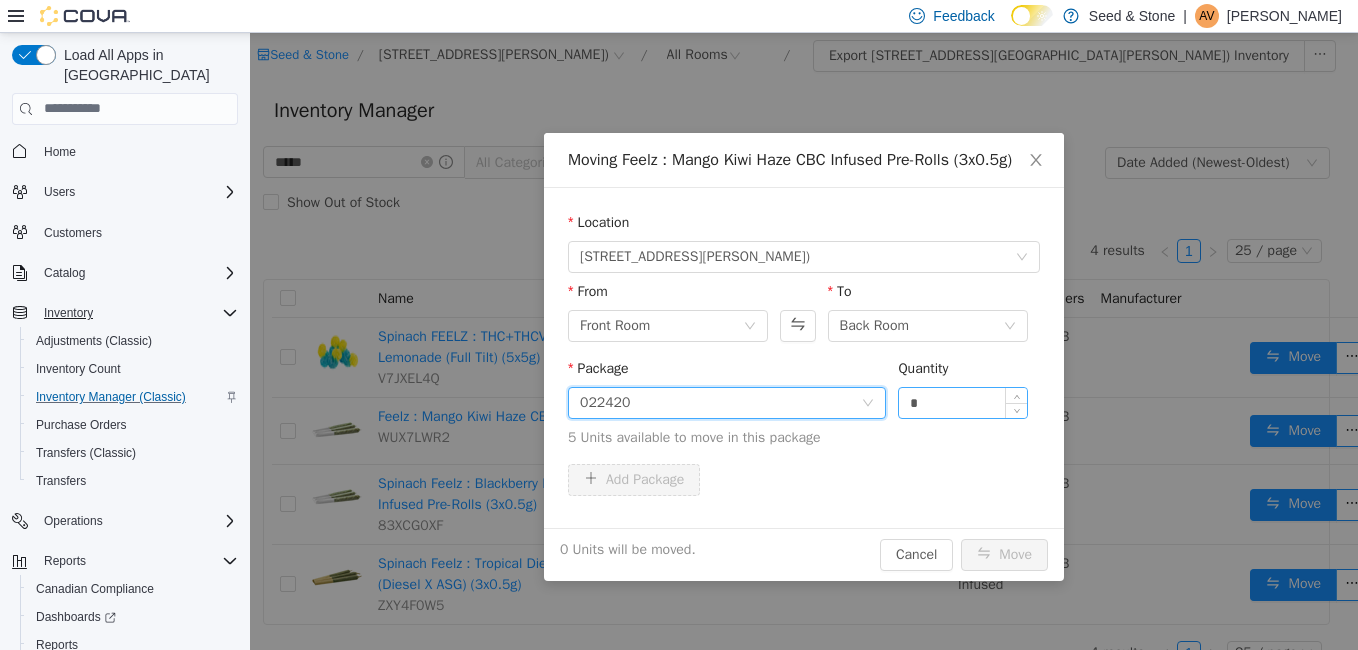 click on "*" at bounding box center (963, 402) 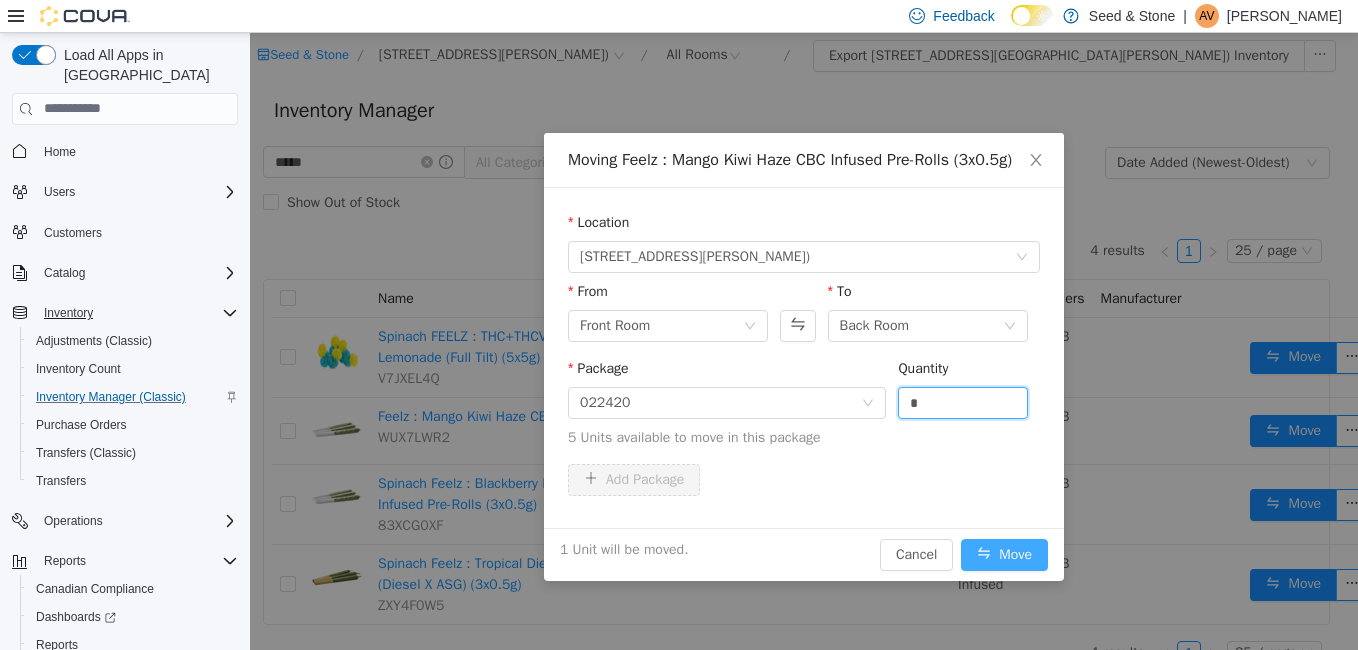 type on "*" 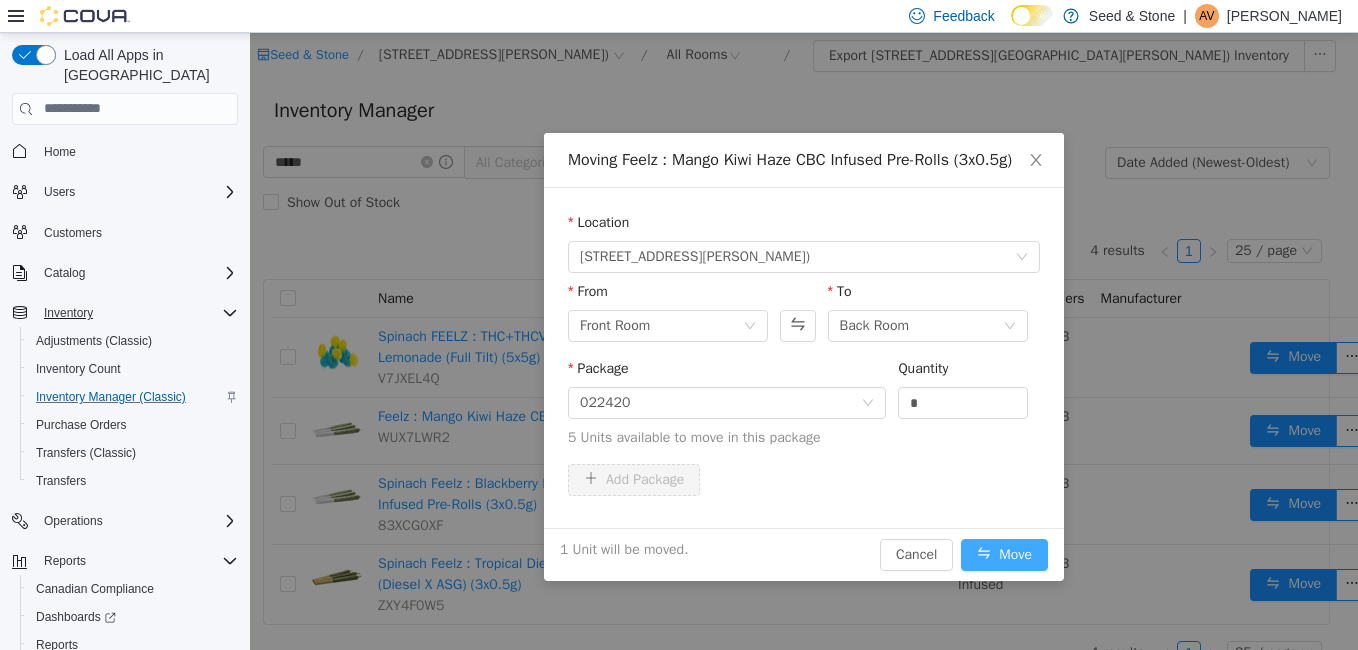 click on "Move" at bounding box center (1004, 554) 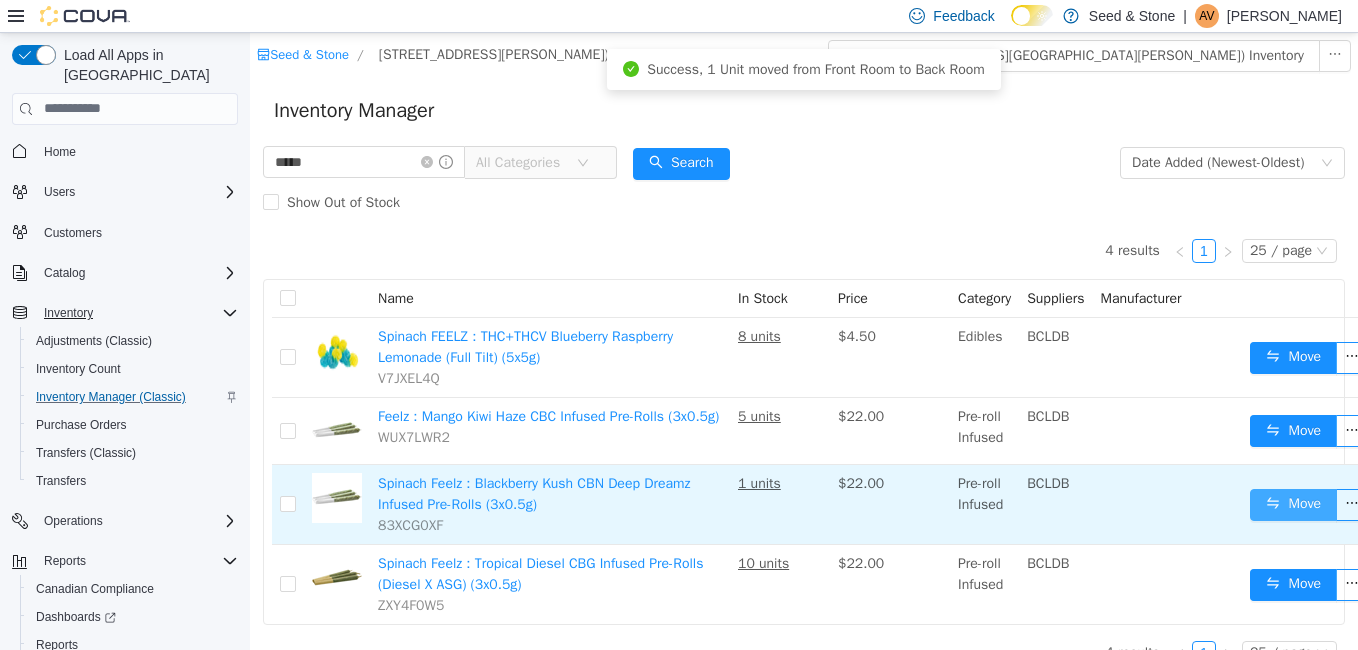 click on "Move" at bounding box center [1293, 504] 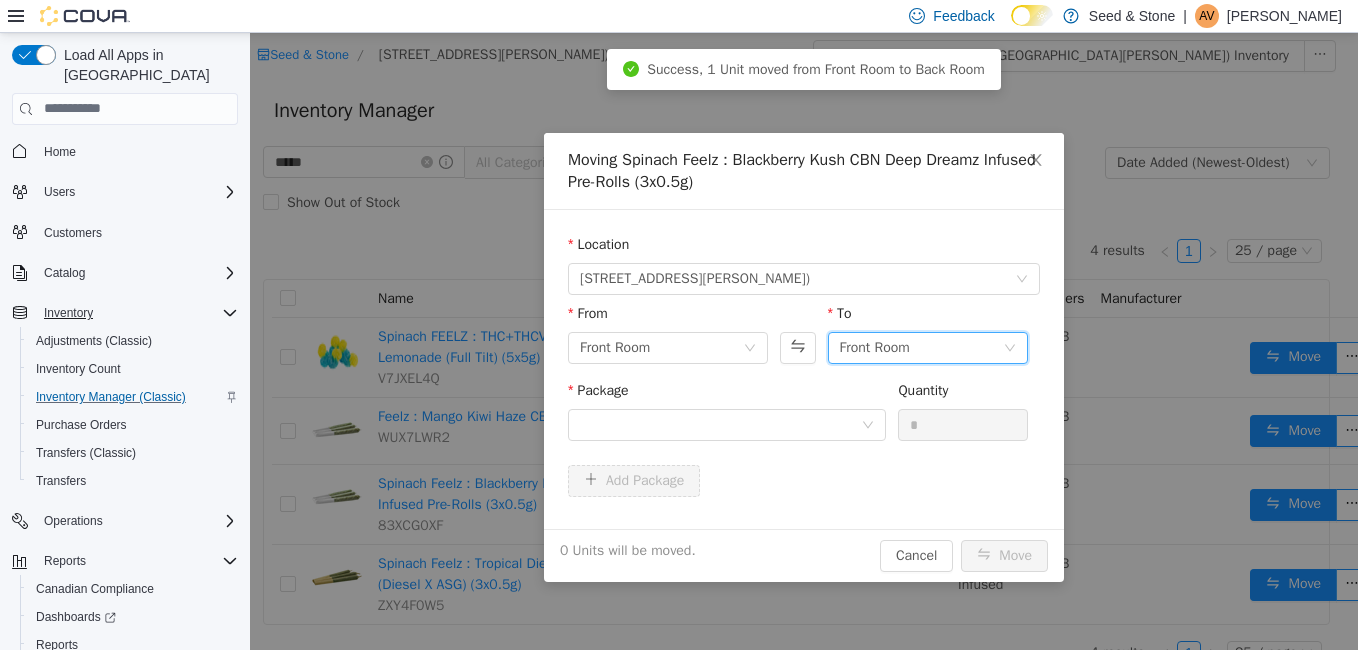 click on "Front Room" at bounding box center (921, 347) 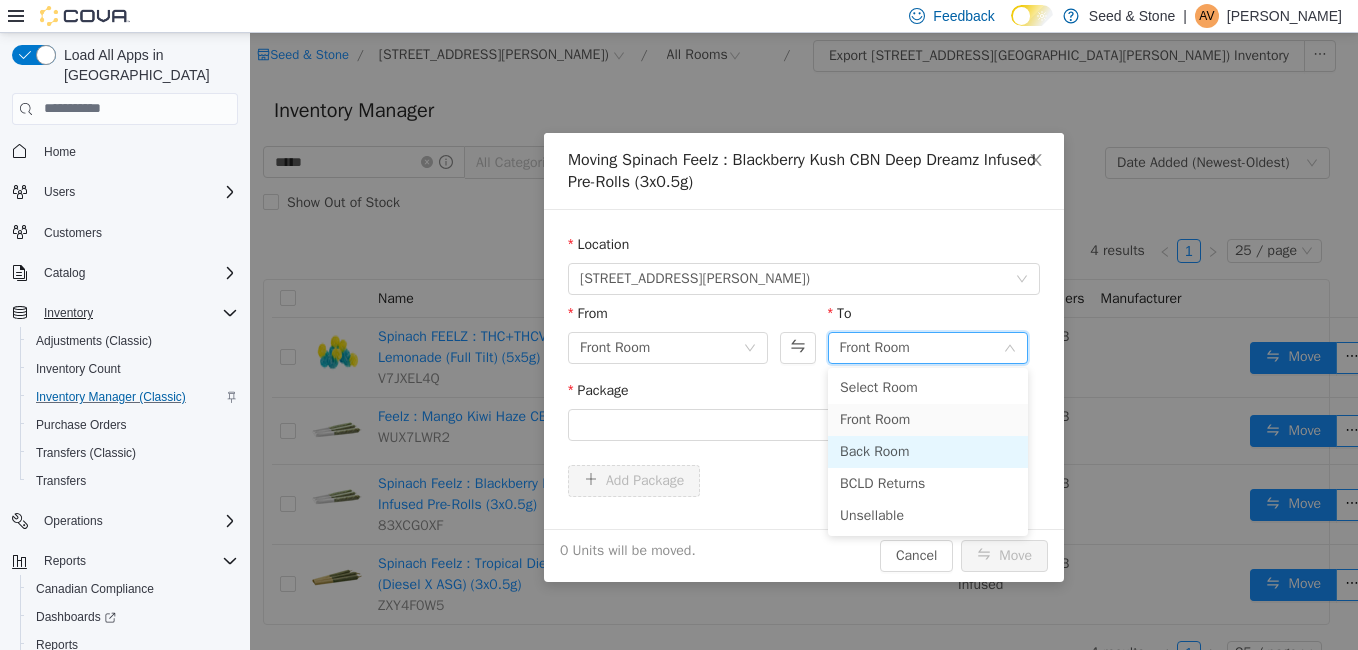 click on "Back Room" at bounding box center (928, 451) 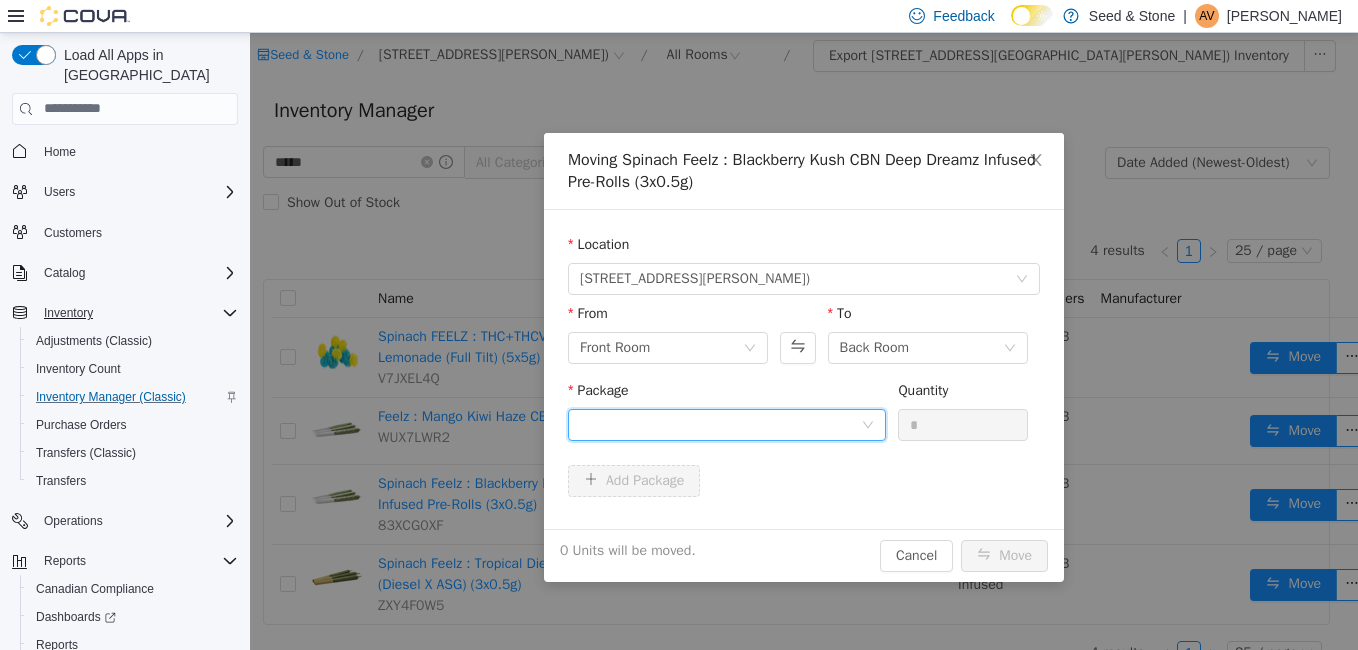 click at bounding box center [720, 424] 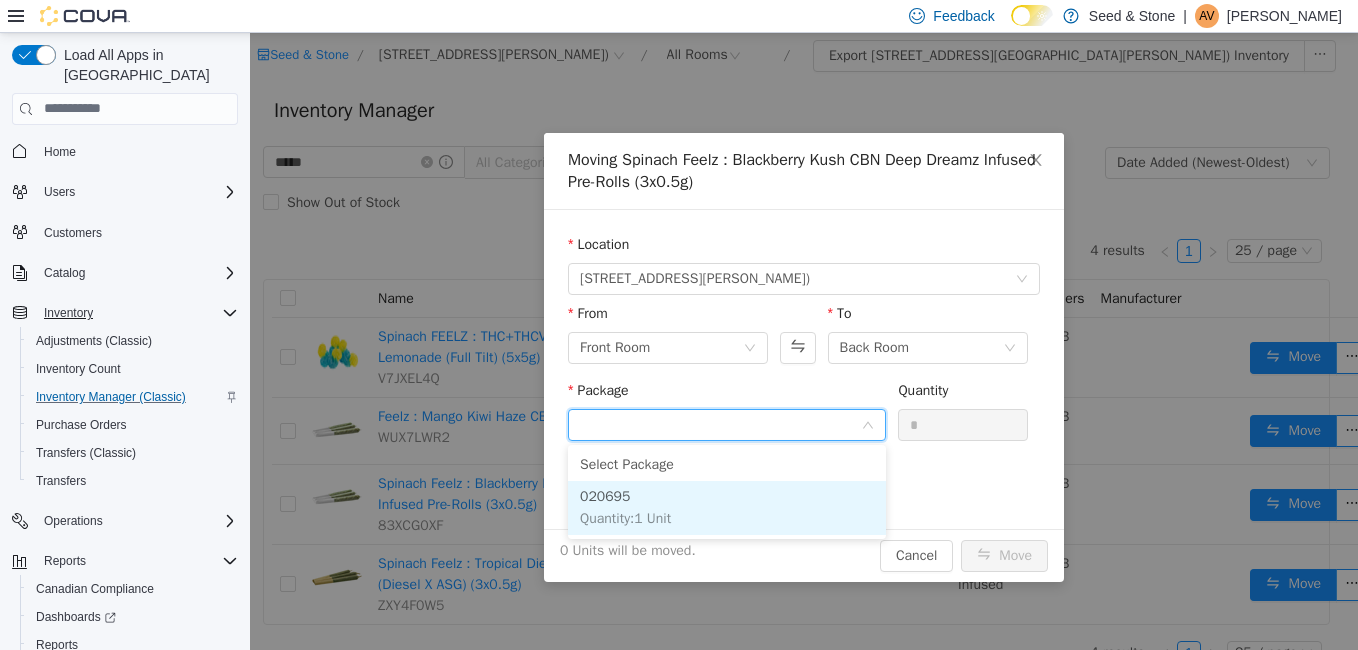click on "020695 Quantity :  1 Unit" at bounding box center (727, 507) 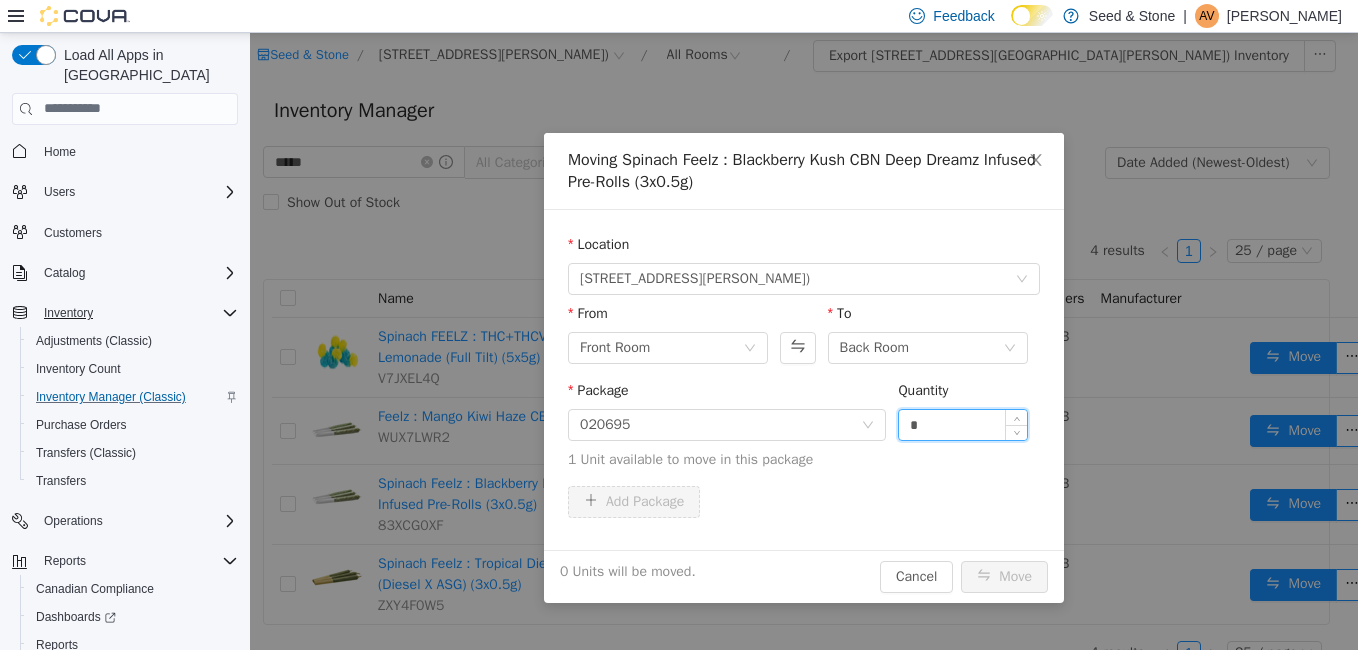 click on "*" at bounding box center (963, 424) 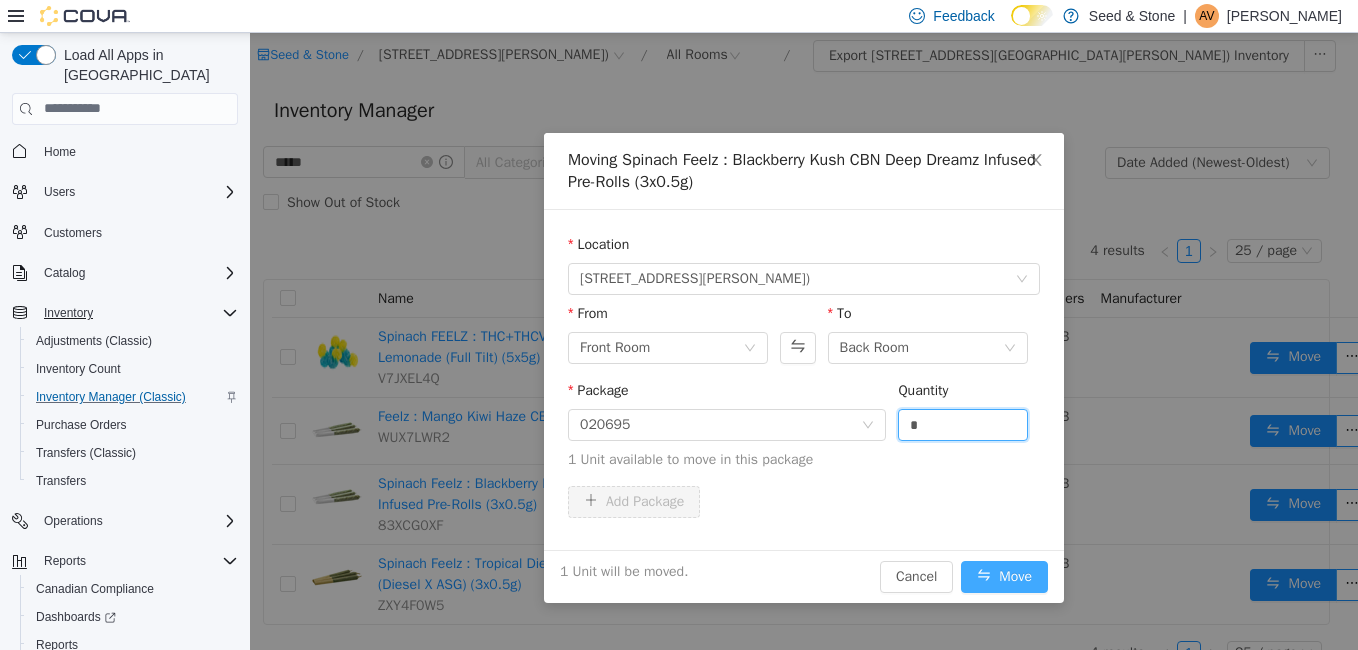 type on "*" 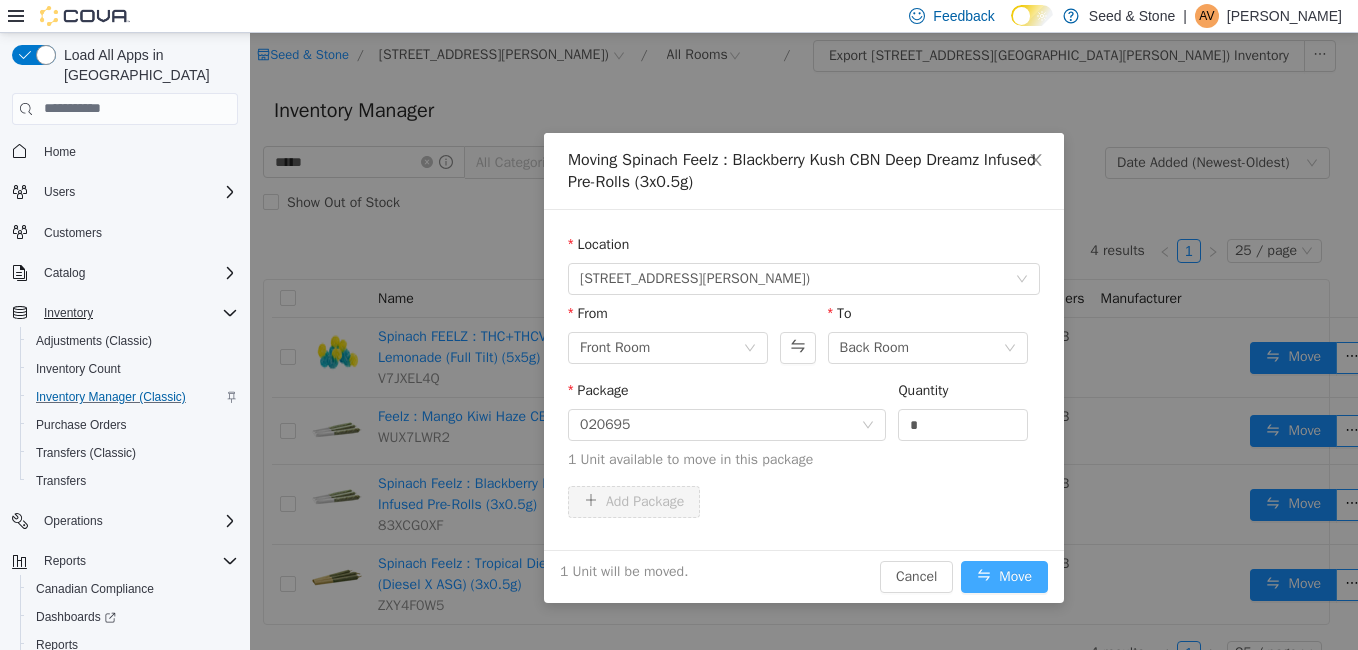 click on "Move" at bounding box center [1004, 576] 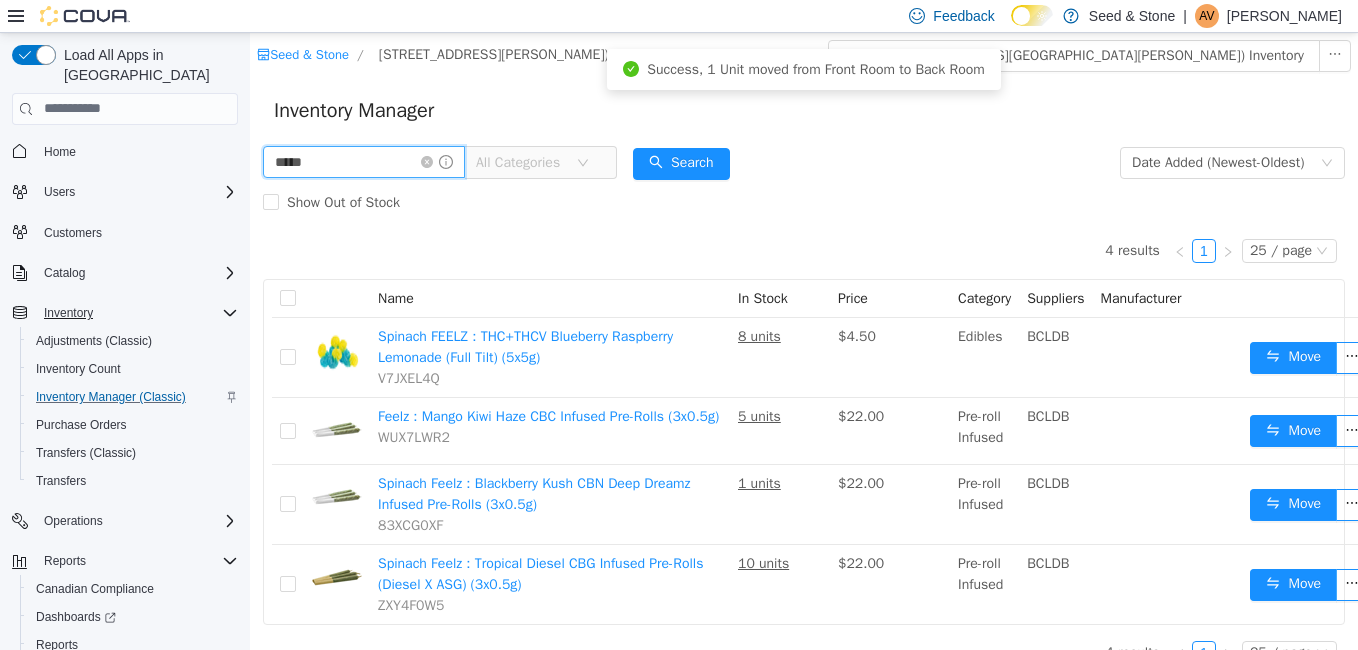 click on "*****" at bounding box center (364, 161) 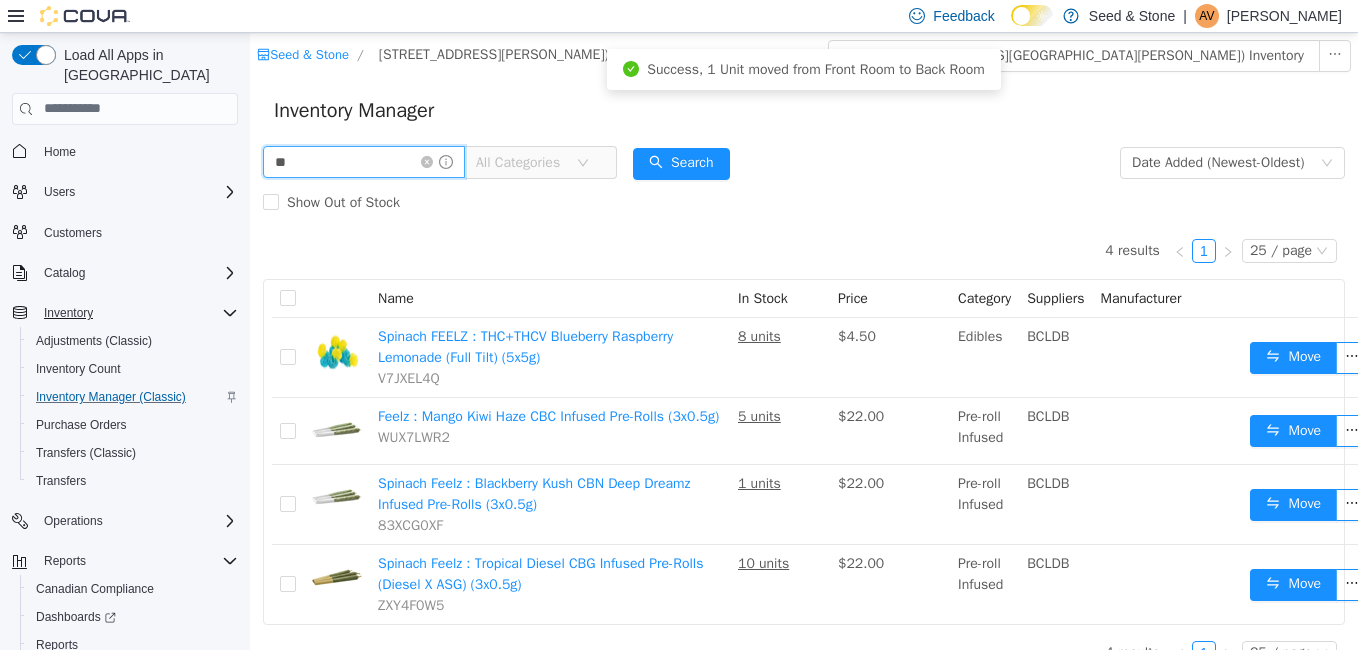 type on "*" 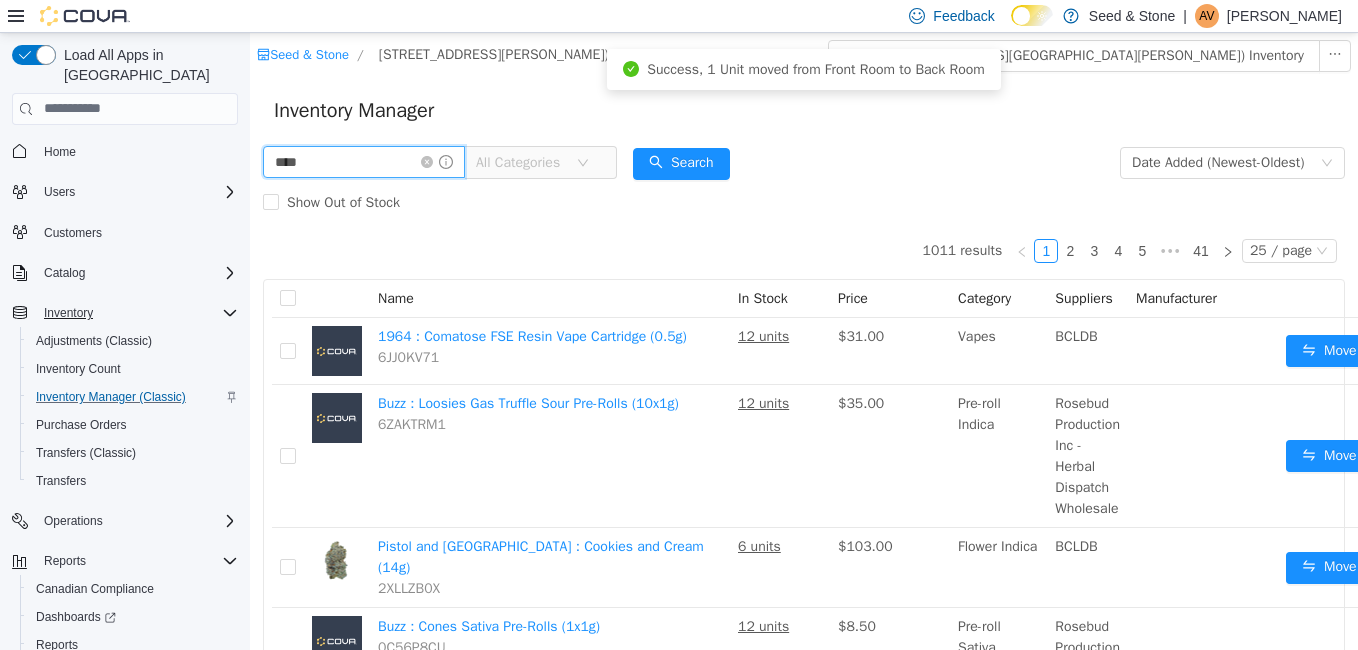 type on "****" 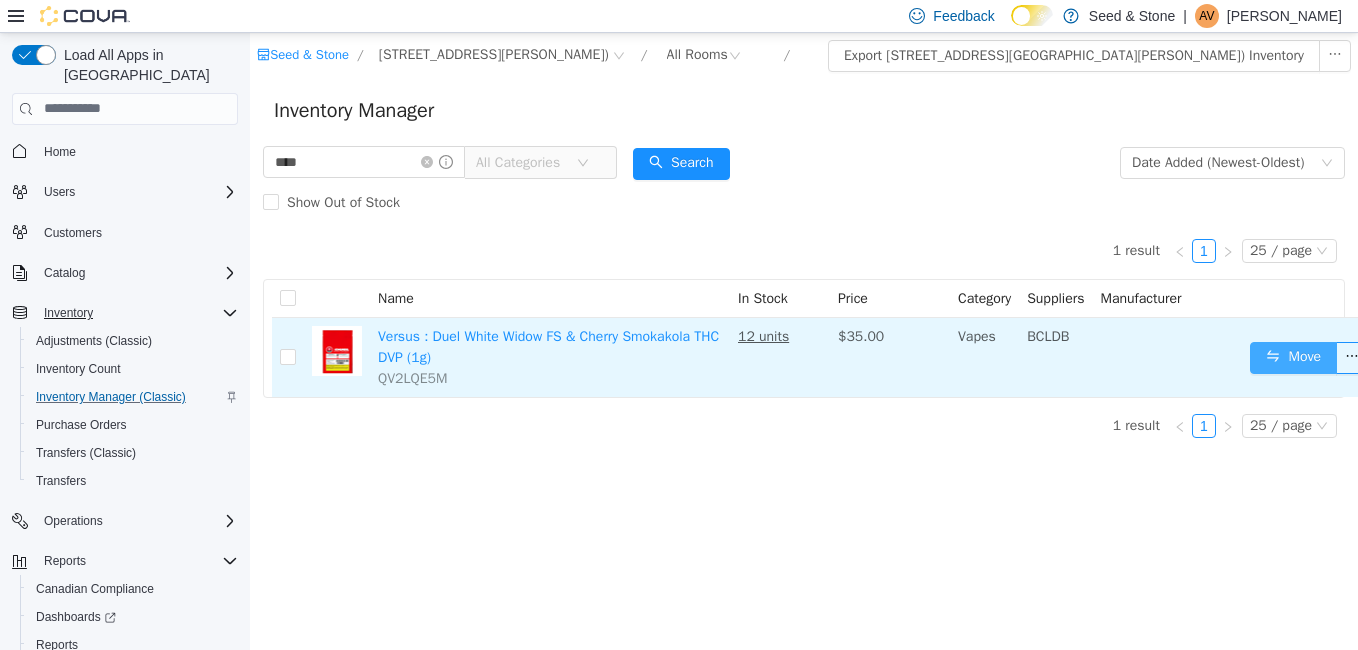 click on "Move" at bounding box center [1293, 357] 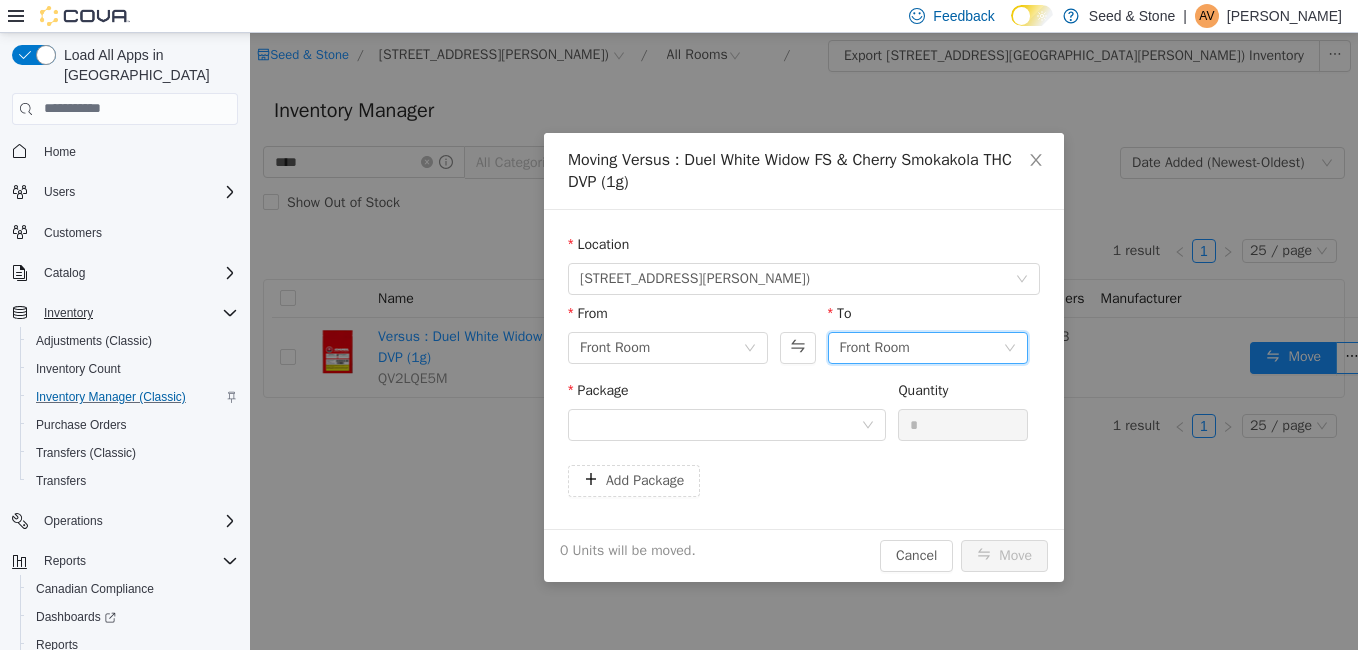 click on "Front Room" at bounding box center [875, 347] 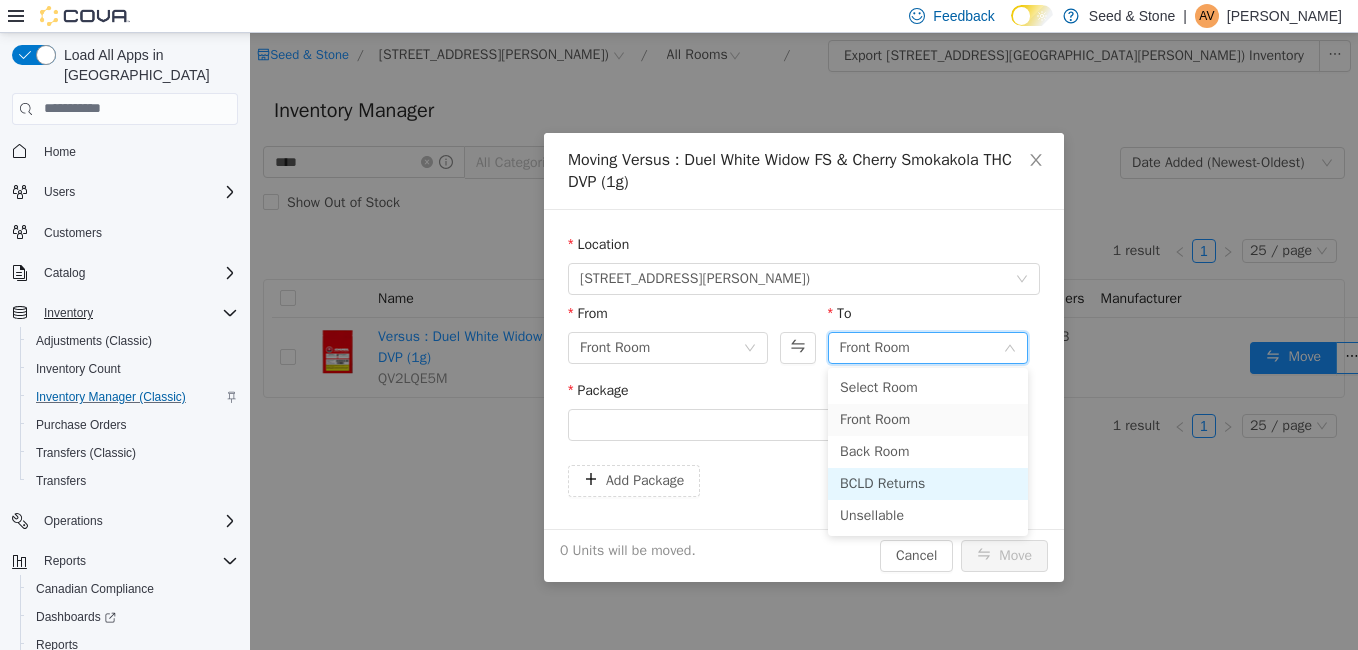 click on "BCLD Returns" at bounding box center [928, 483] 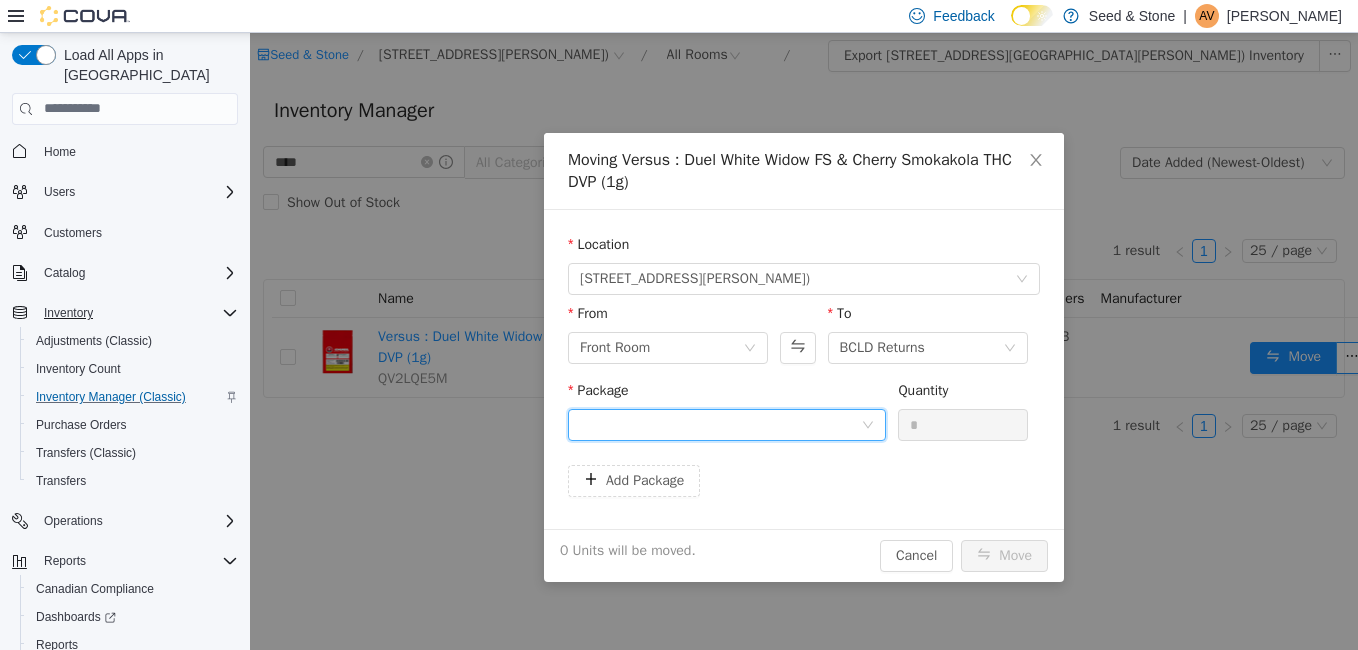 click at bounding box center [720, 424] 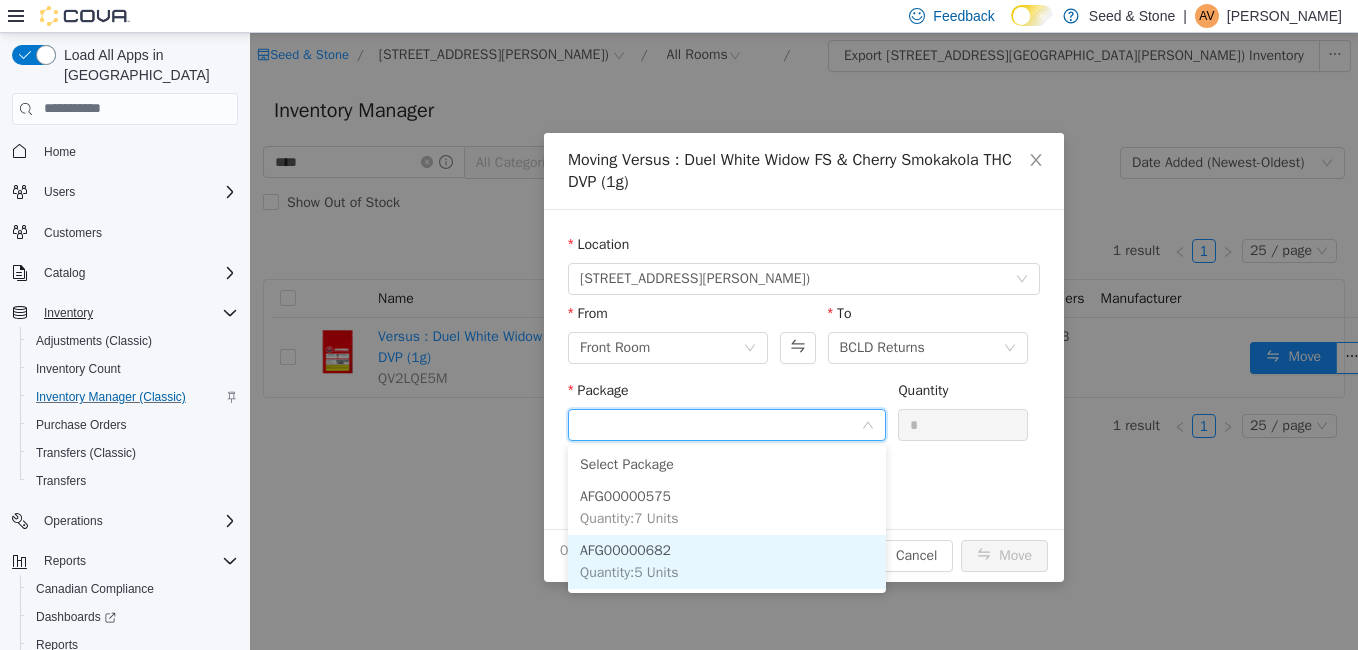 click on "AFG00000682 Quantity :  5 Units" at bounding box center [727, 561] 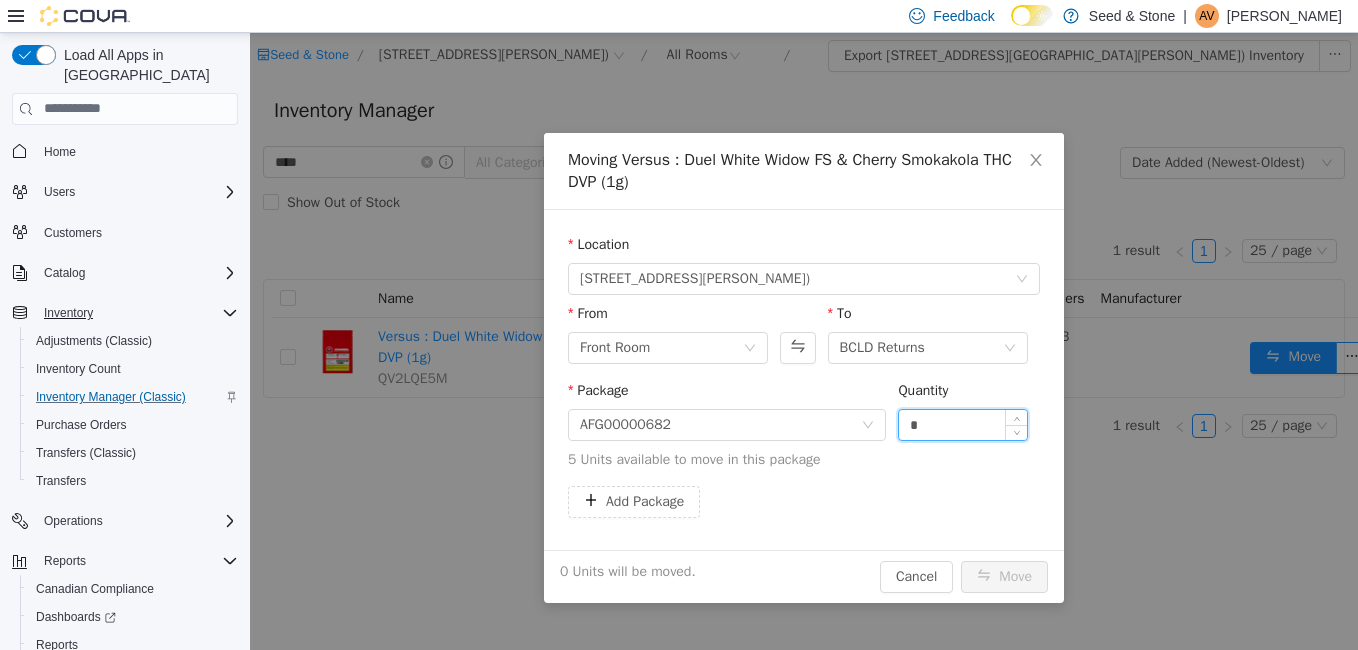 click on "*" at bounding box center [963, 424] 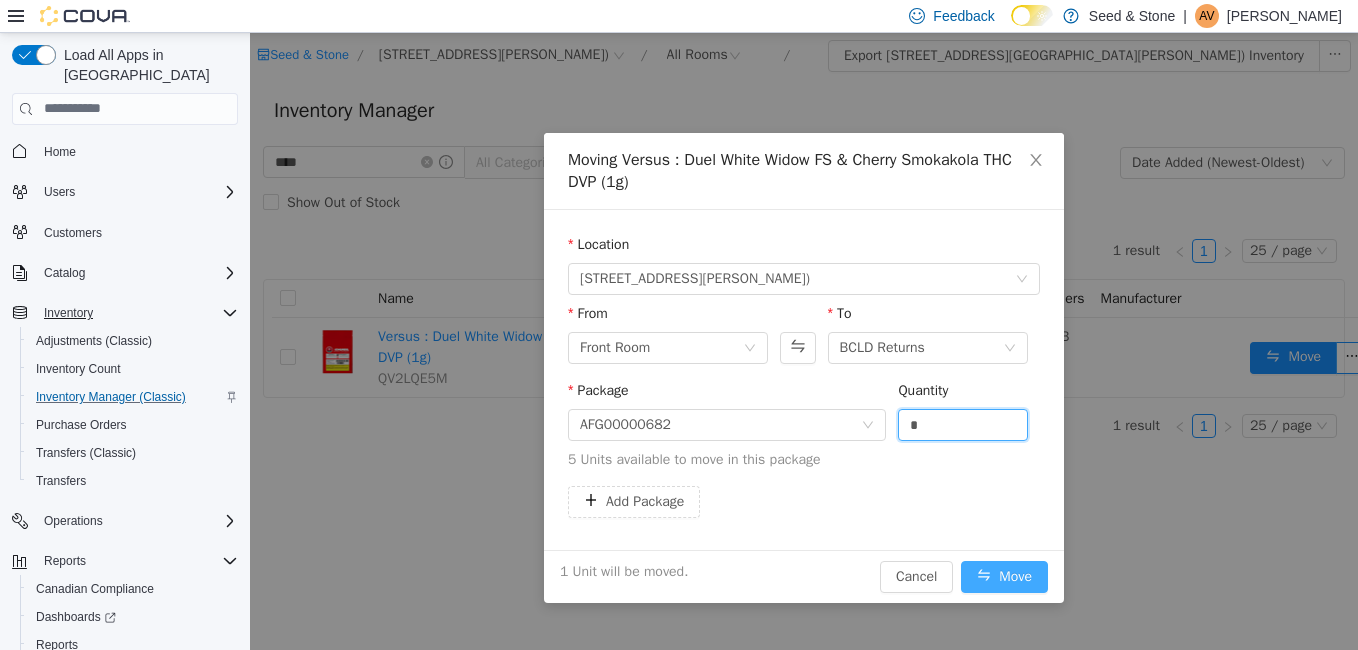 type on "*" 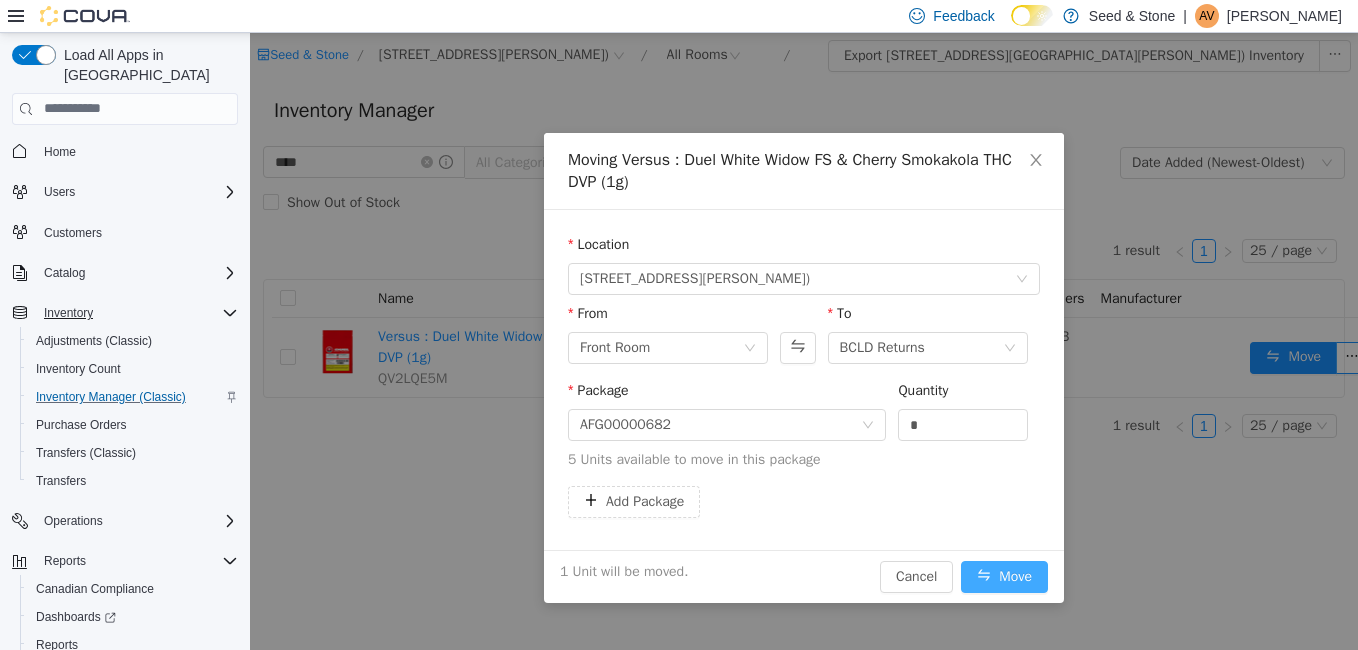 click on "Move" at bounding box center (1004, 576) 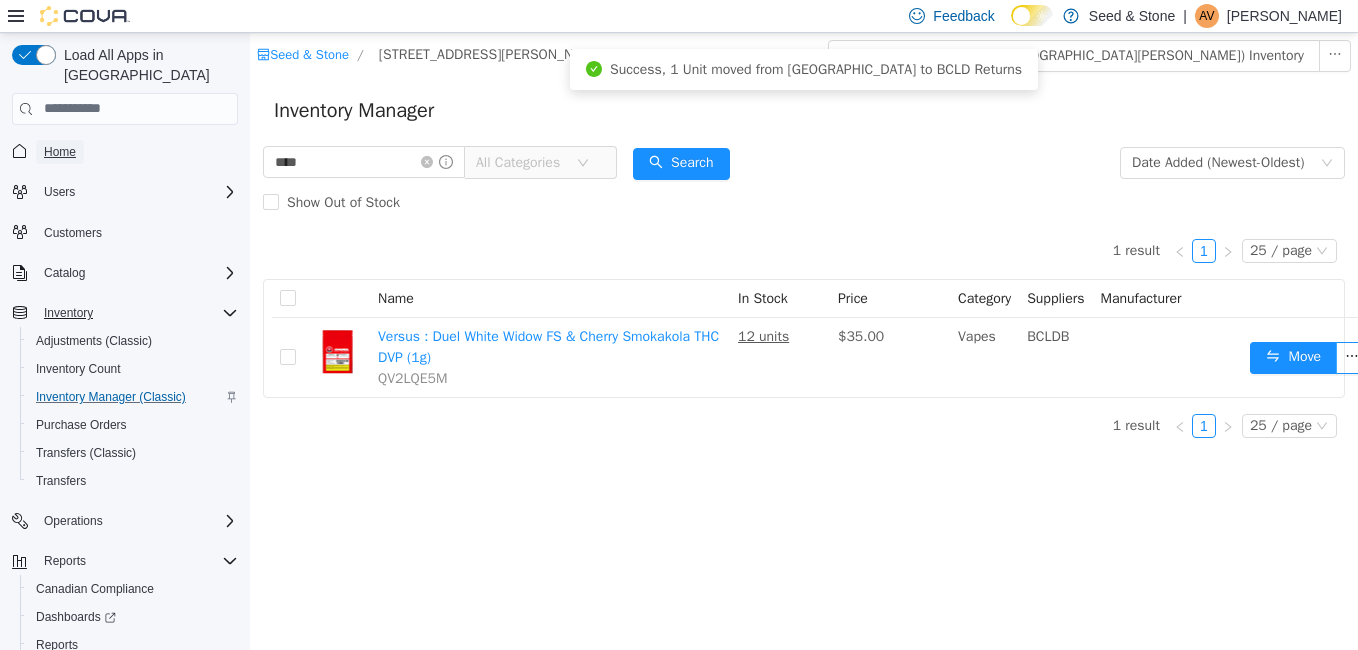 click on "Home" at bounding box center [60, 152] 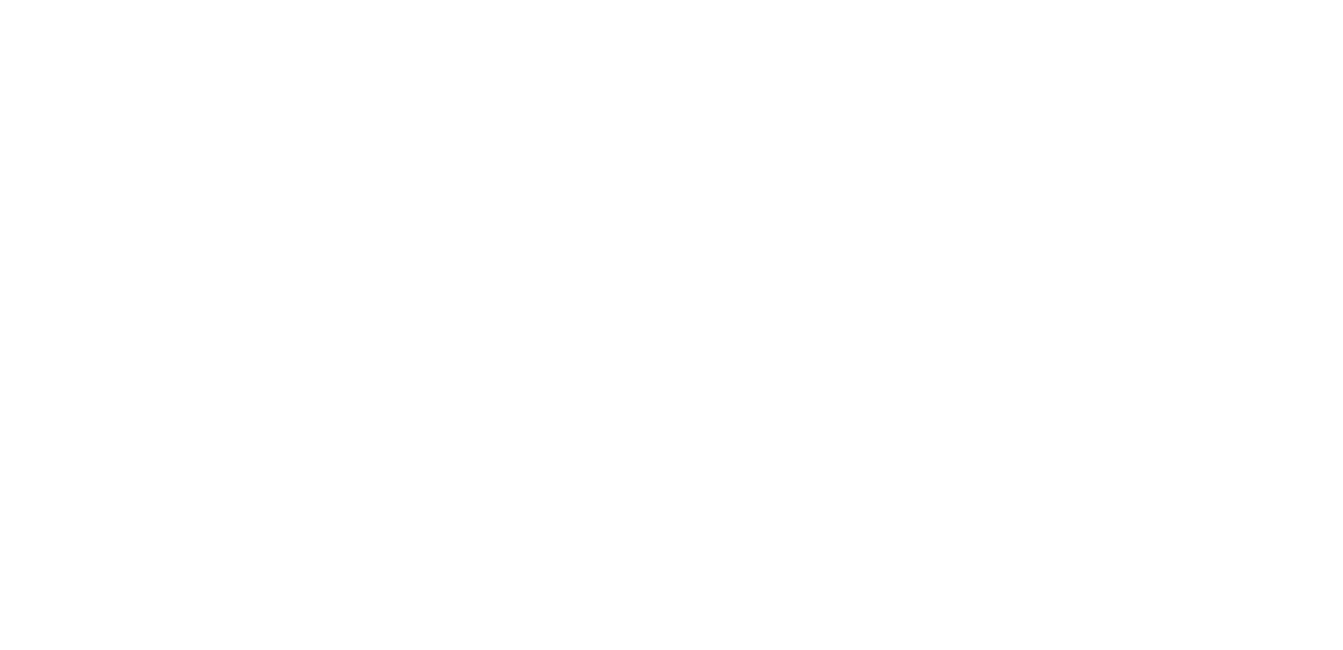 scroll, scrollTop: 0, scrollLeft: 0, axis: both 